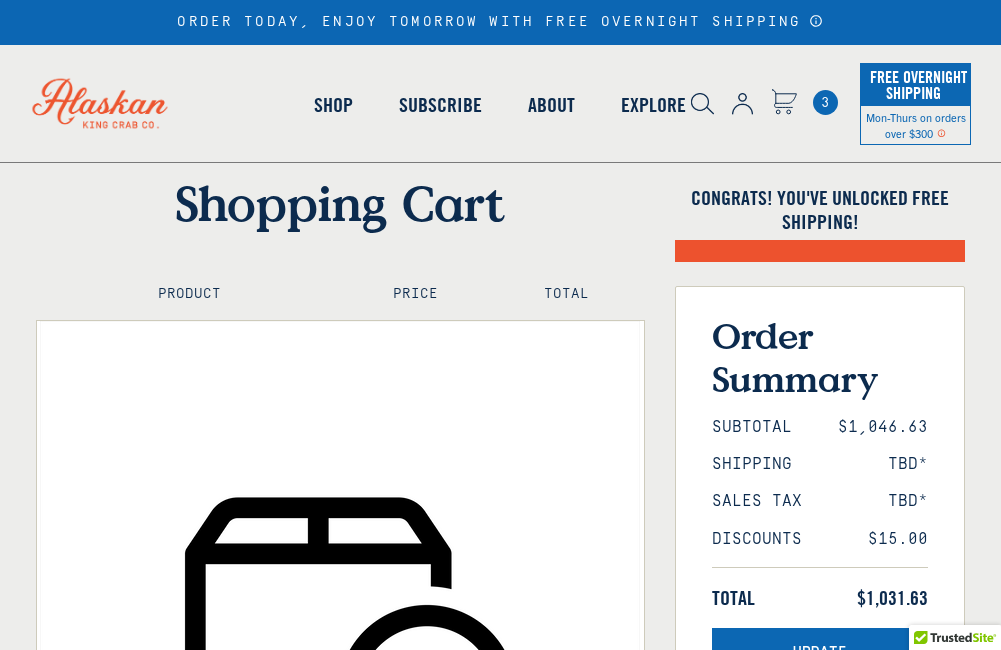 scroll, scrollTop: 0, scrollLeft: 0, axis: both 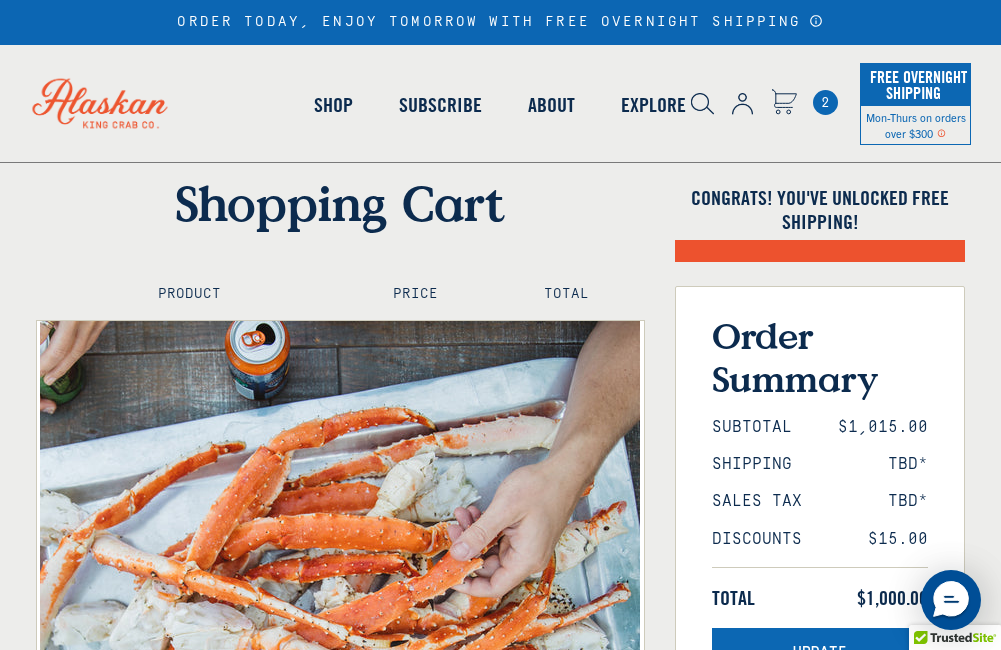 click 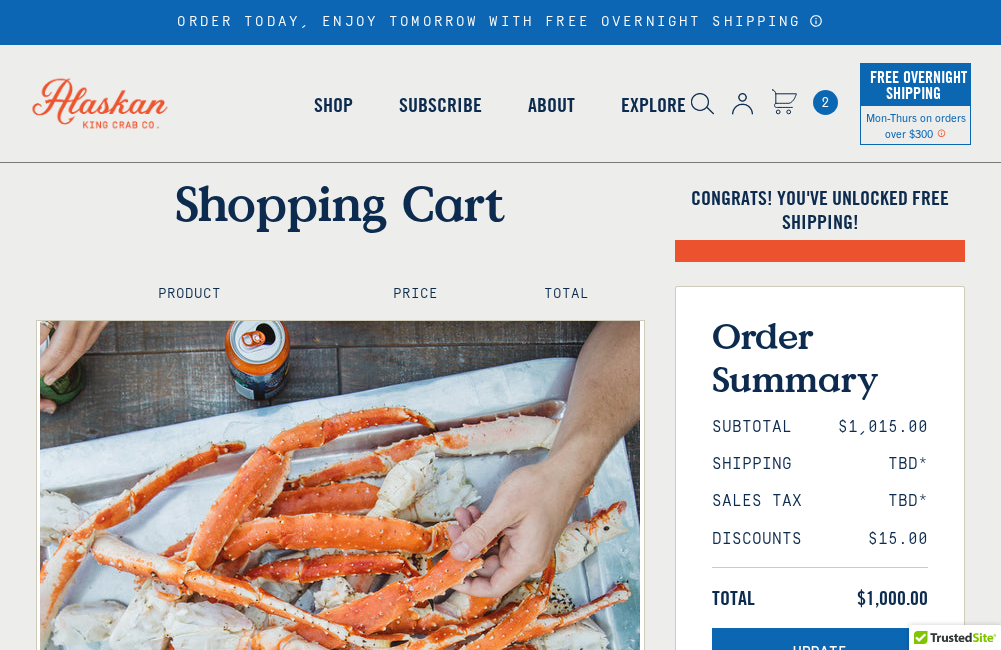 scroll, scrollTop: 0, scrollLeft: 0, axis: both 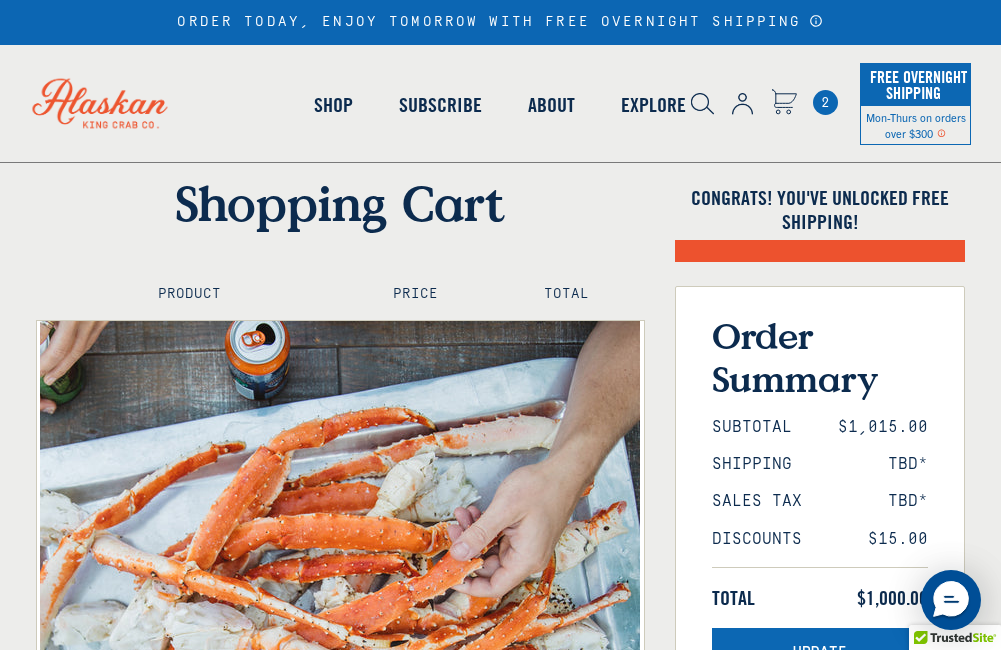 click 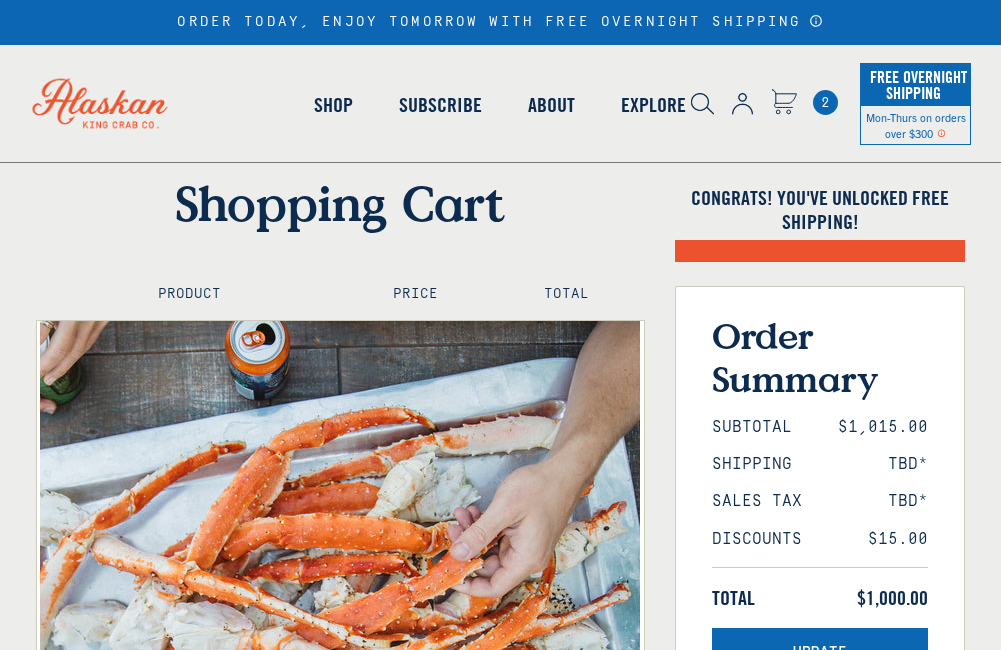 scroll, scrollTop: 221, scrollLeft: 0, axis: vertical 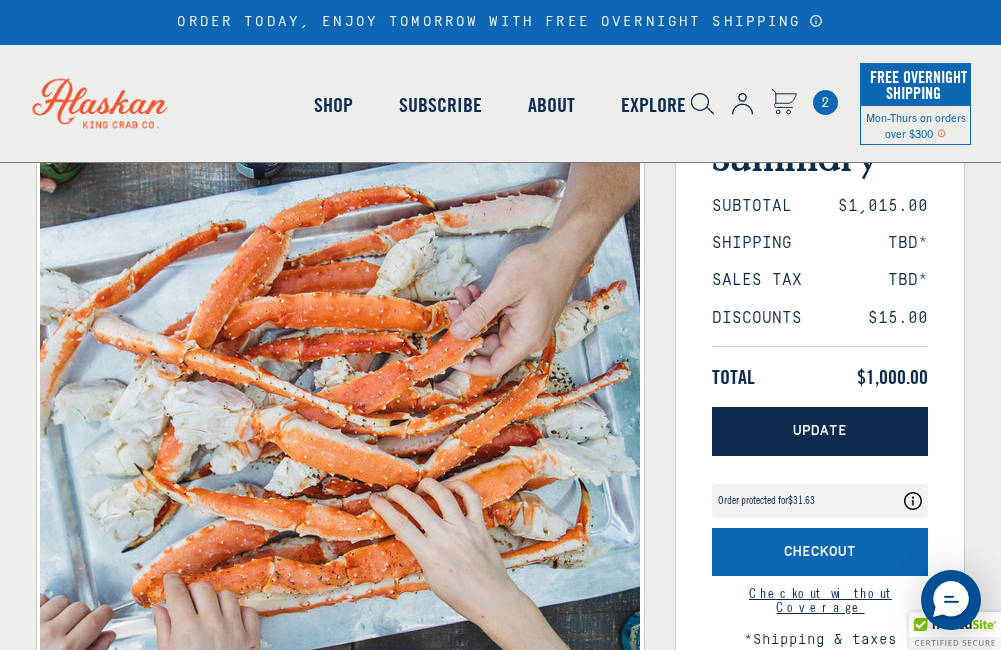 click on "Update" at bounding box center [820, 431] 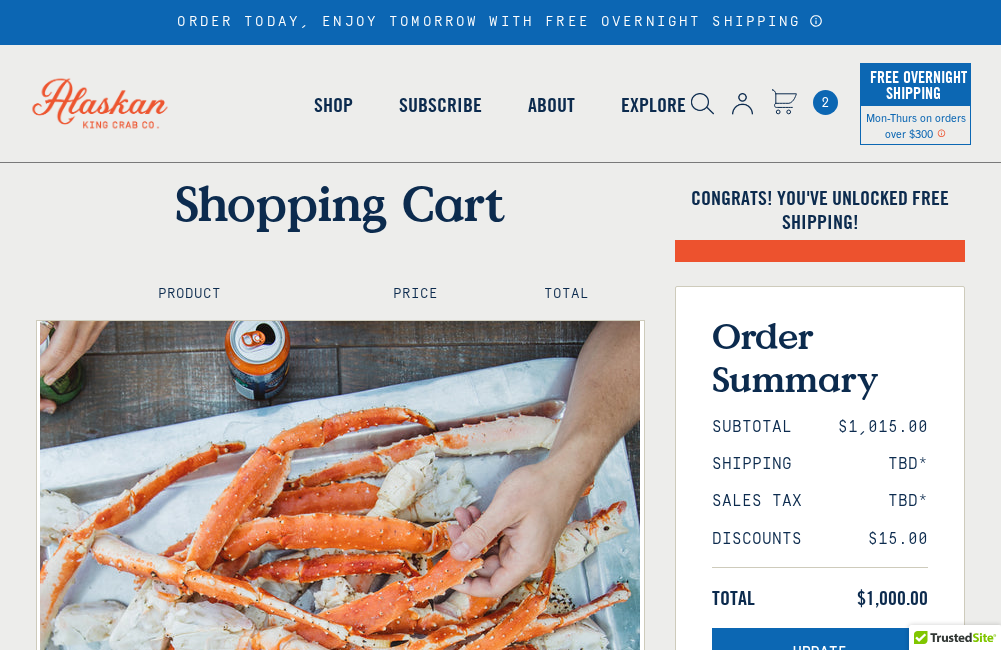 scroll, scrollTop: 0, scrollLeft: 0, axis: both 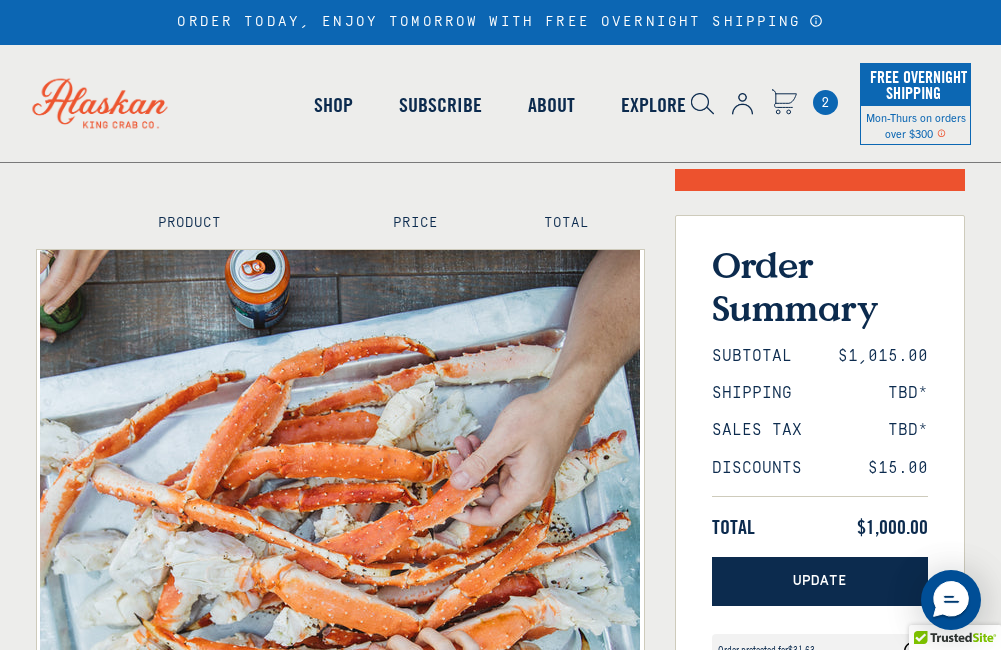 click on "Update" at bounding box center [820, 581] 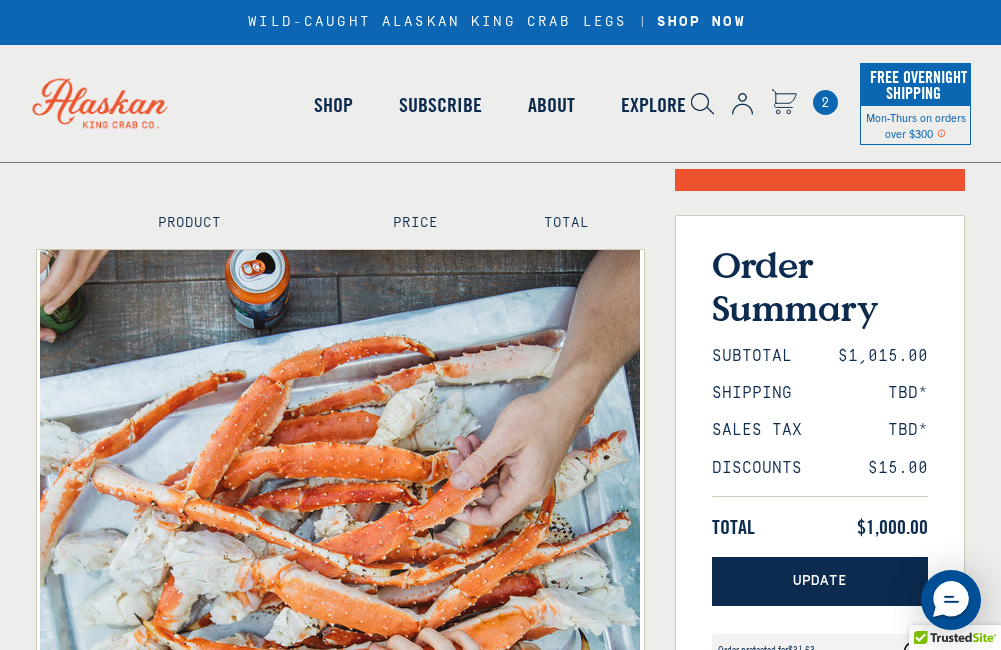 scroll, scrollTop: 312, scrollLeft: 0, axis: vertical 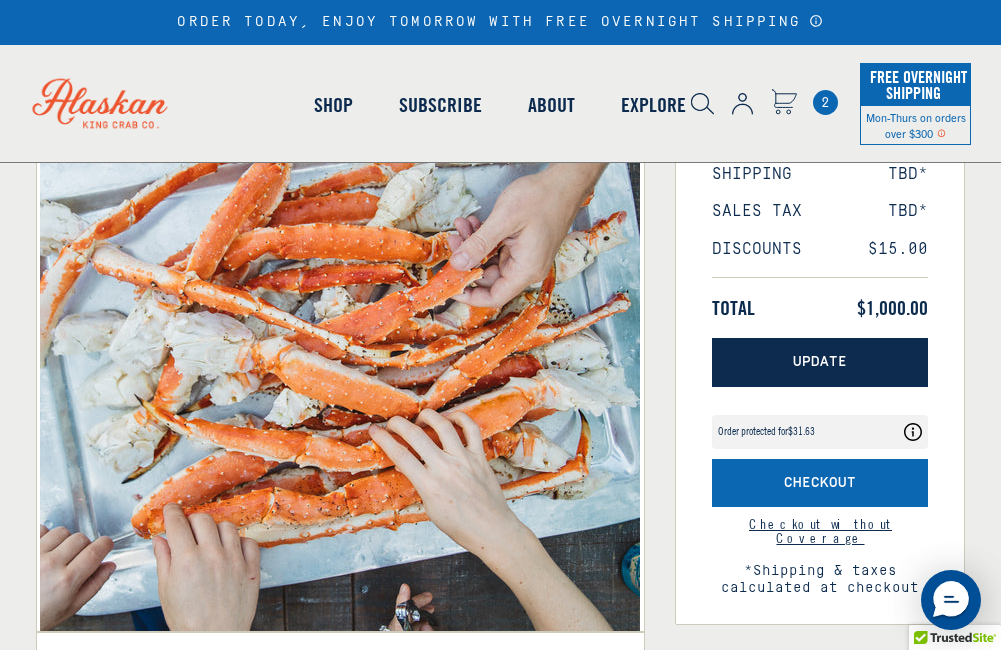 click on "Update" at bounding box center [820, 362] 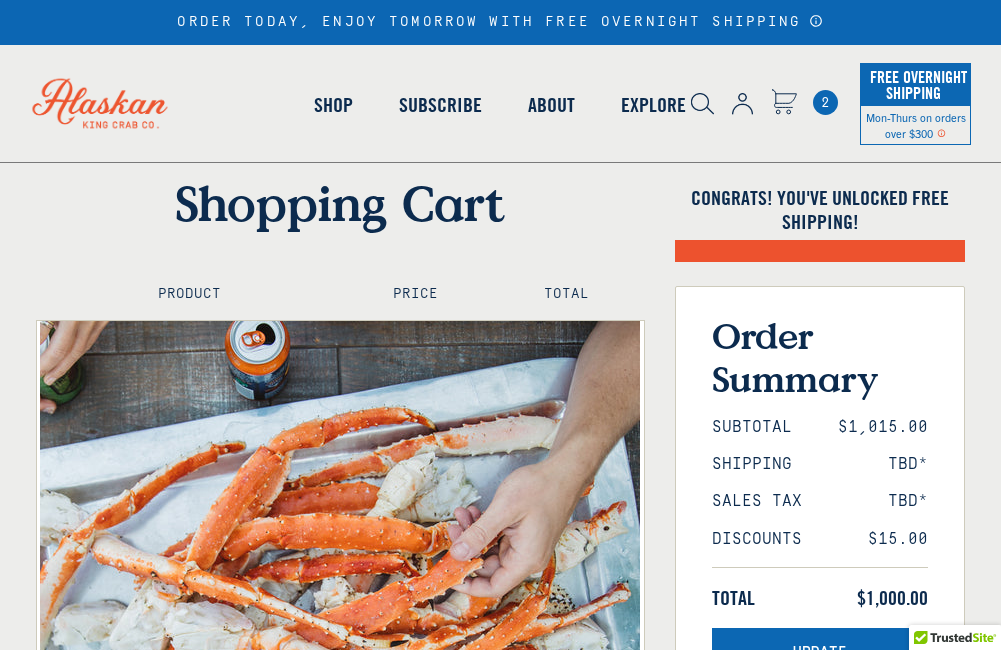 scroll, scrollTop: 0, scrollLeft: 0, axis: both 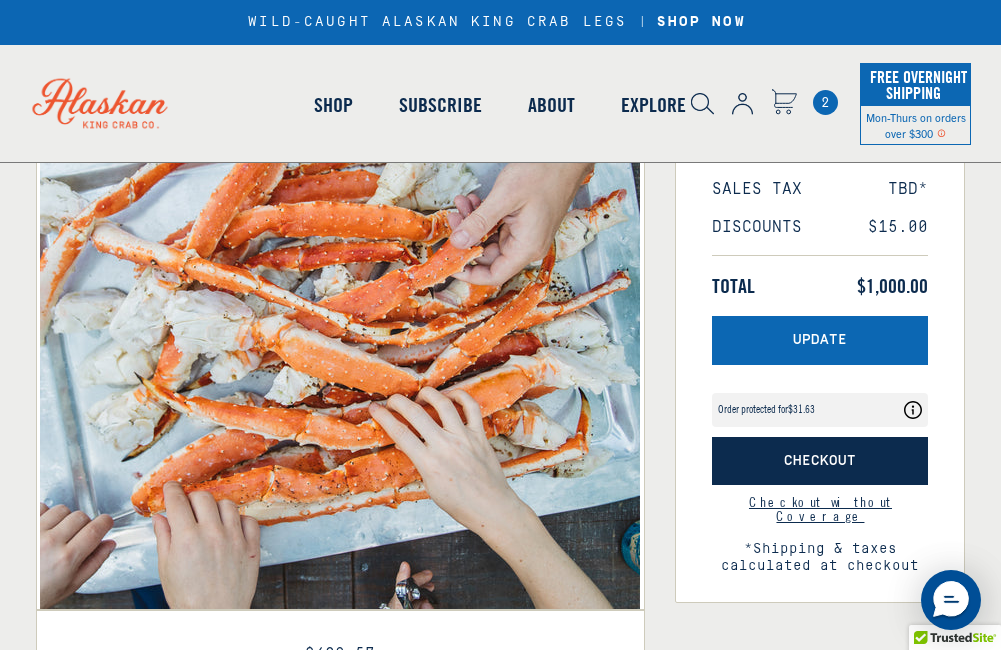 click on "Checkout" at bounding box center (820, 461) 